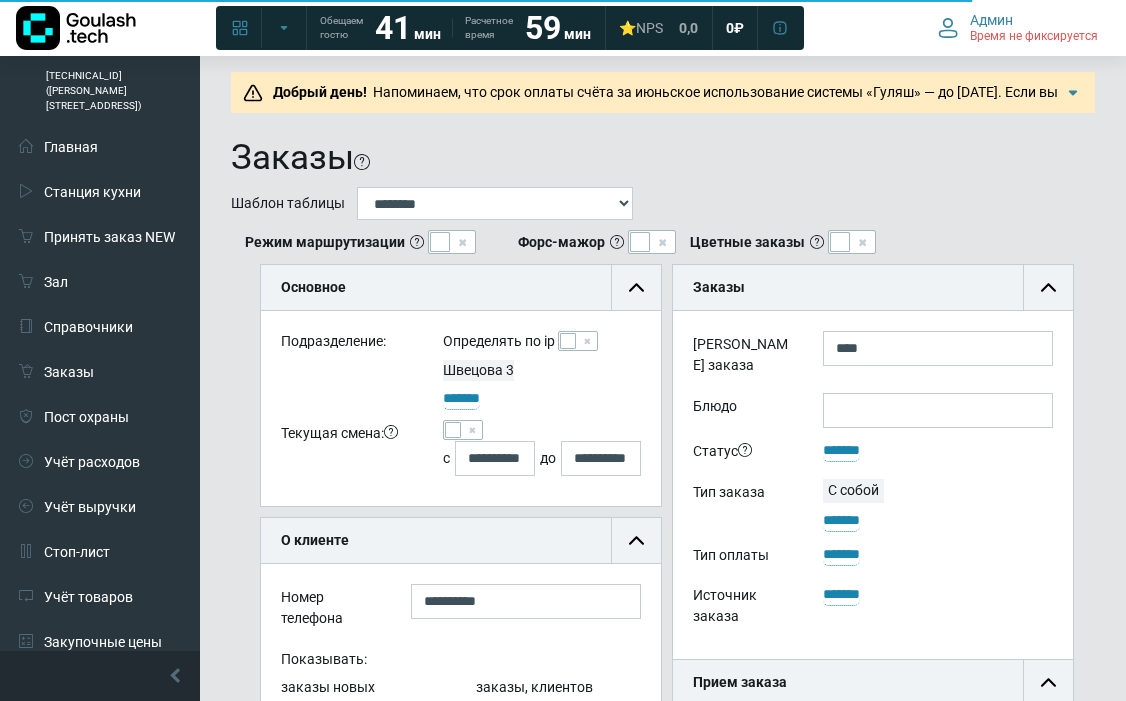 scroll, scrollTop: 0, scrollLeft: 0, axis: both 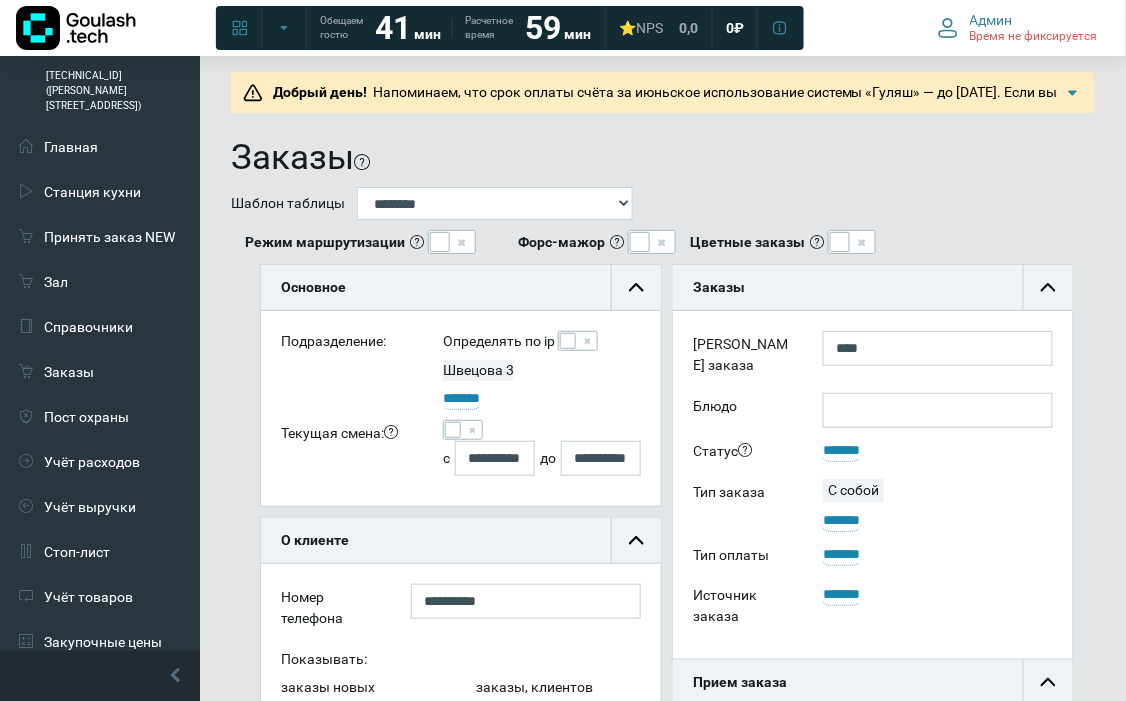 click at bounding box center [453, 430] 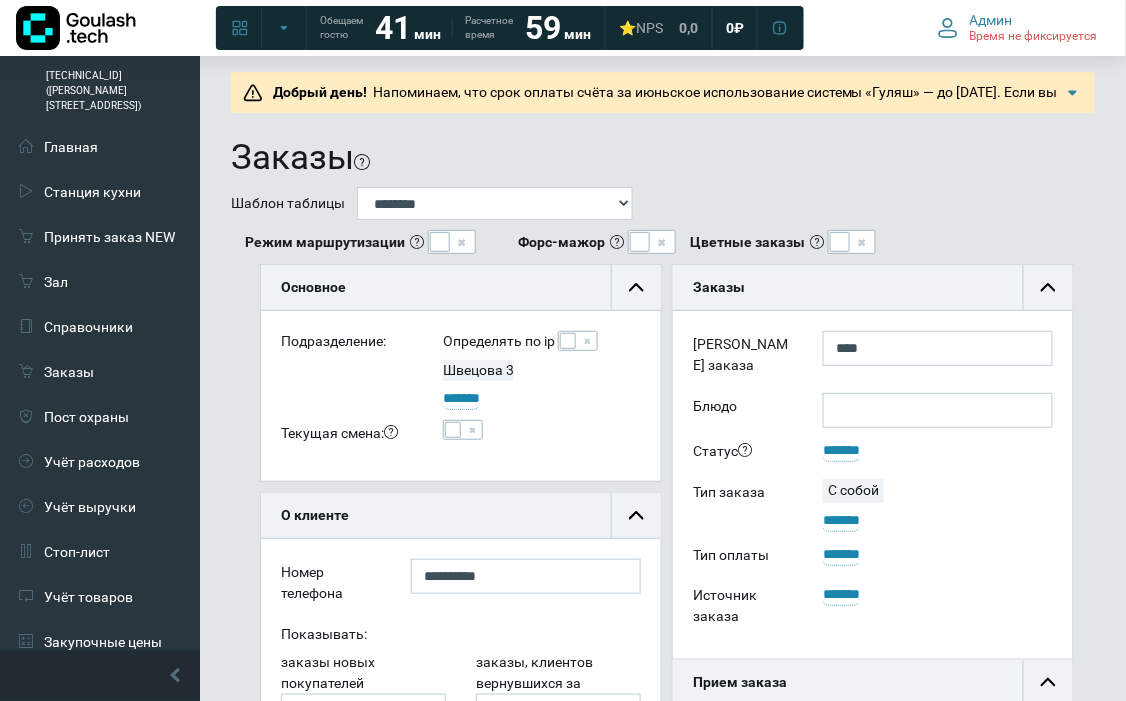 scroll, scrollTop: 215, scrollLeft: 400, axis: both 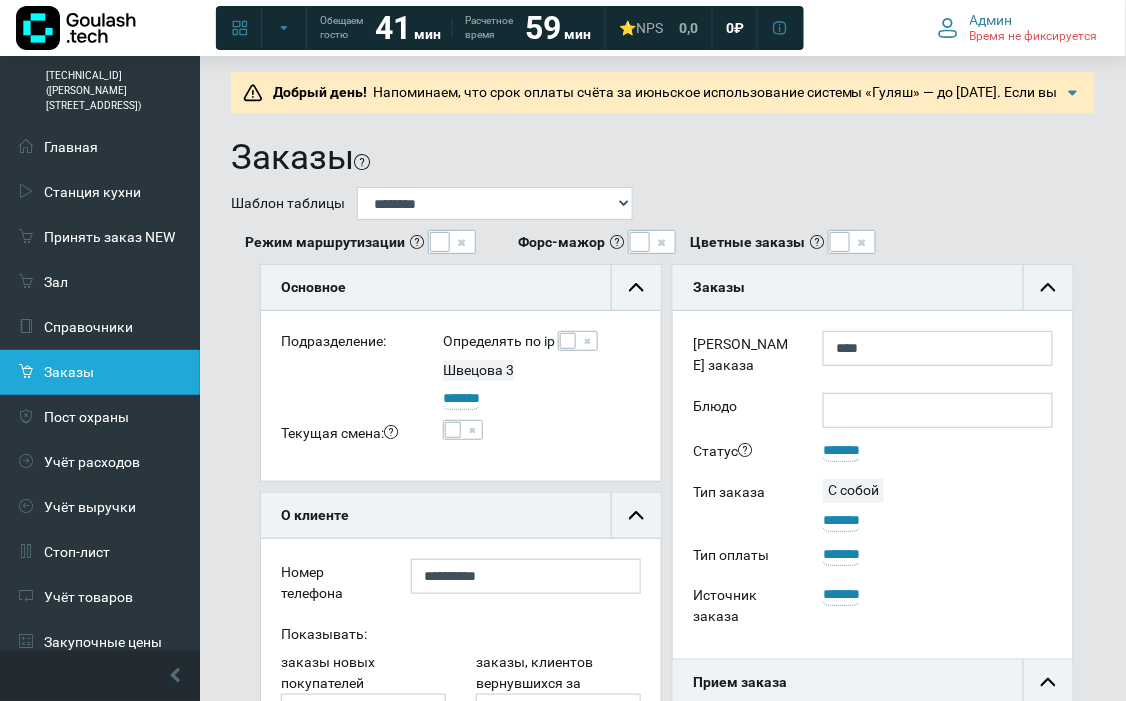 click on "Заказы" at bounding box center [100, 372] 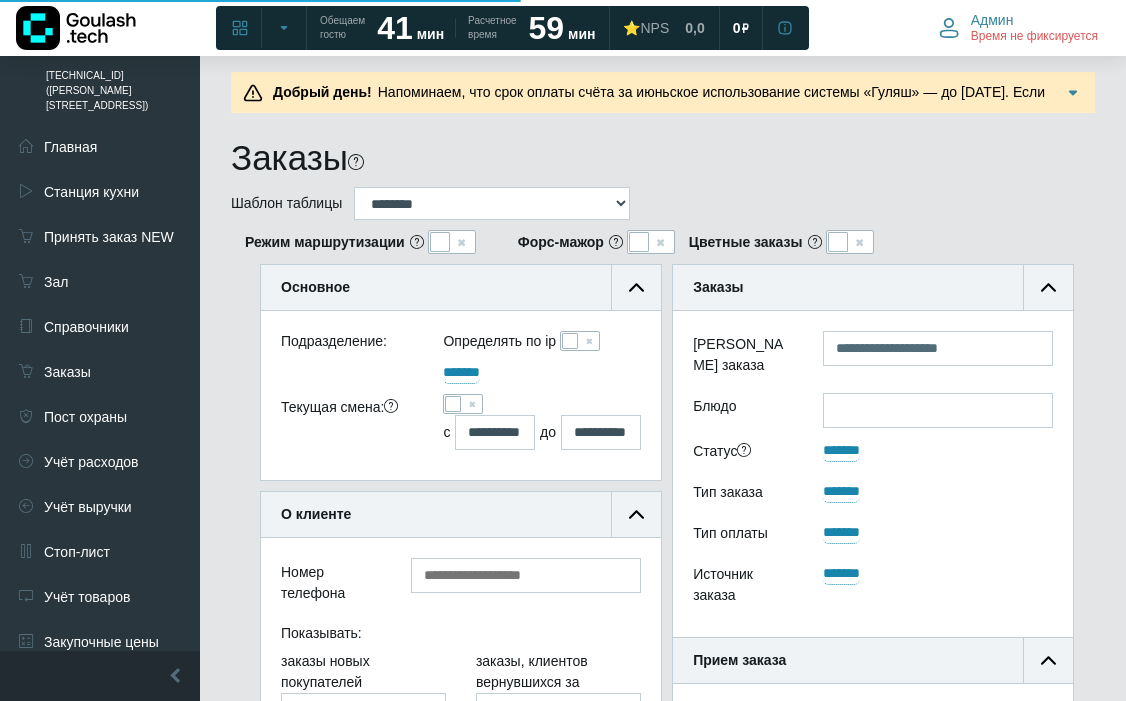 scroll, scrollTop: 0, scrollLeft: 0, axis: both 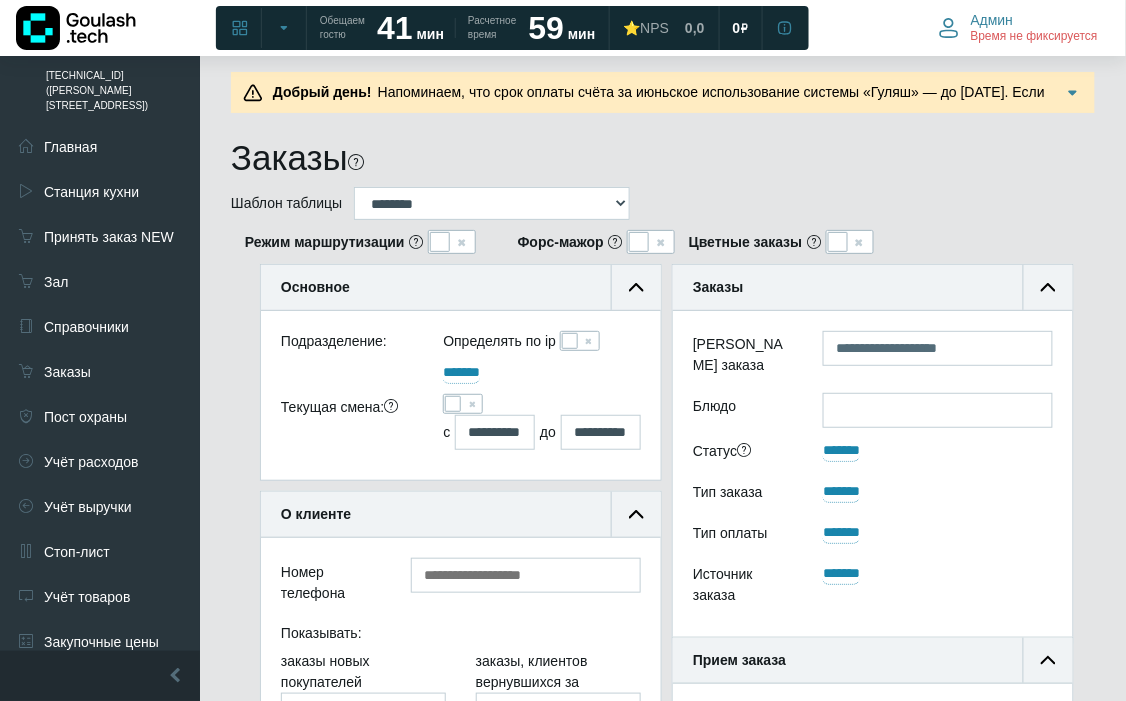 click at bounding box center [453, 404] 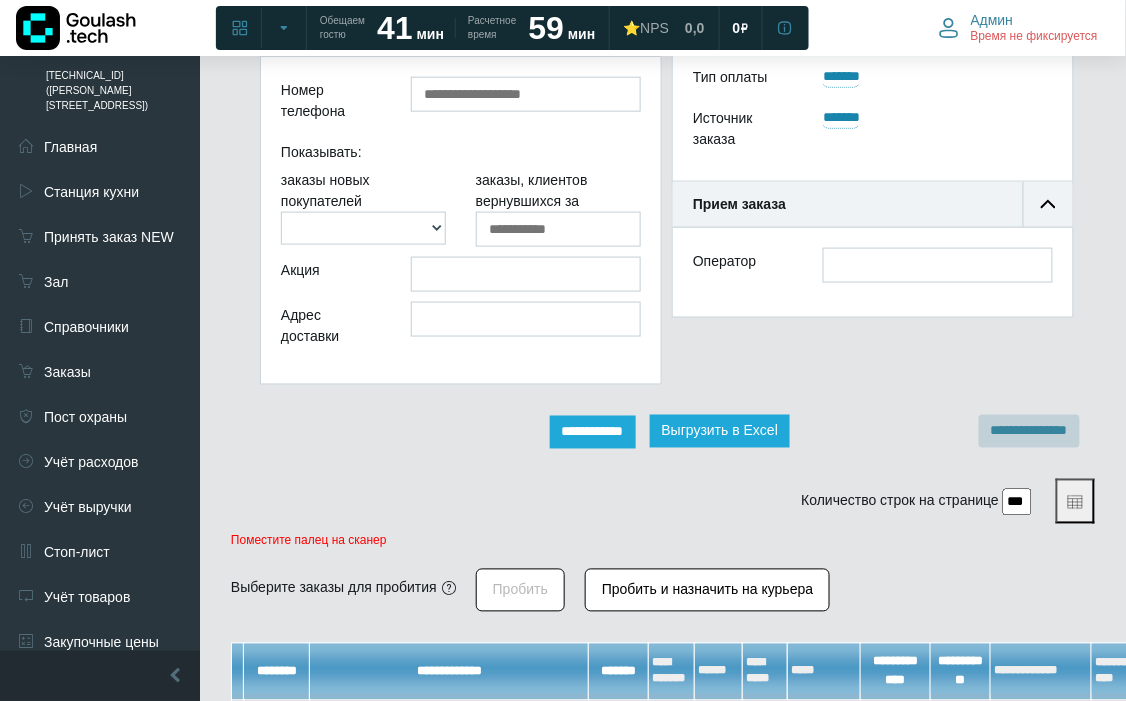 scroll, scrollTop: 462, scrollLeft: 0, axis: vertical 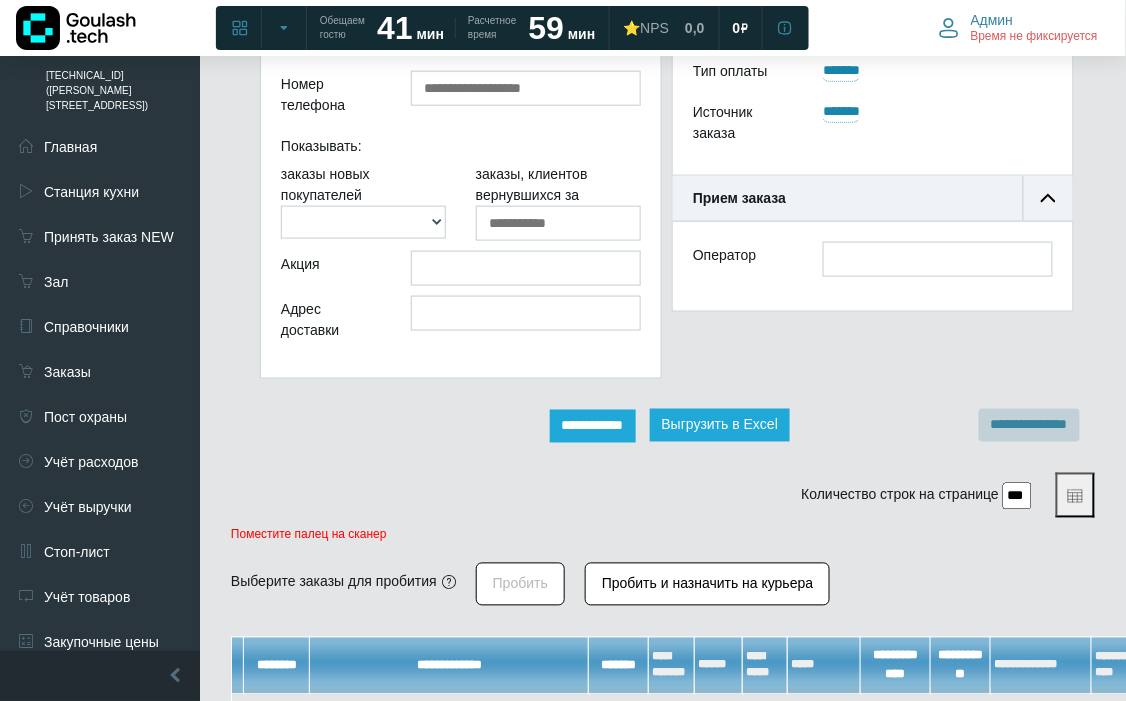 click on "**********" at bounding box center [593, 426] 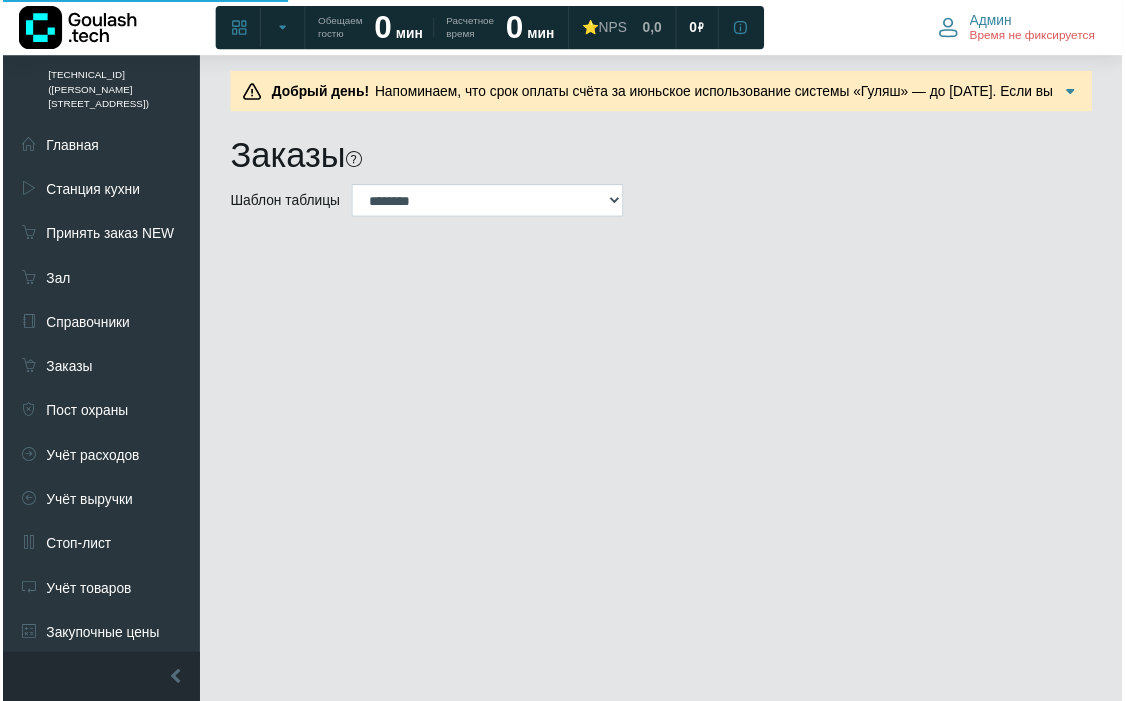 scroll, scrollTop: 0, scrollLeft: 0, axis: both 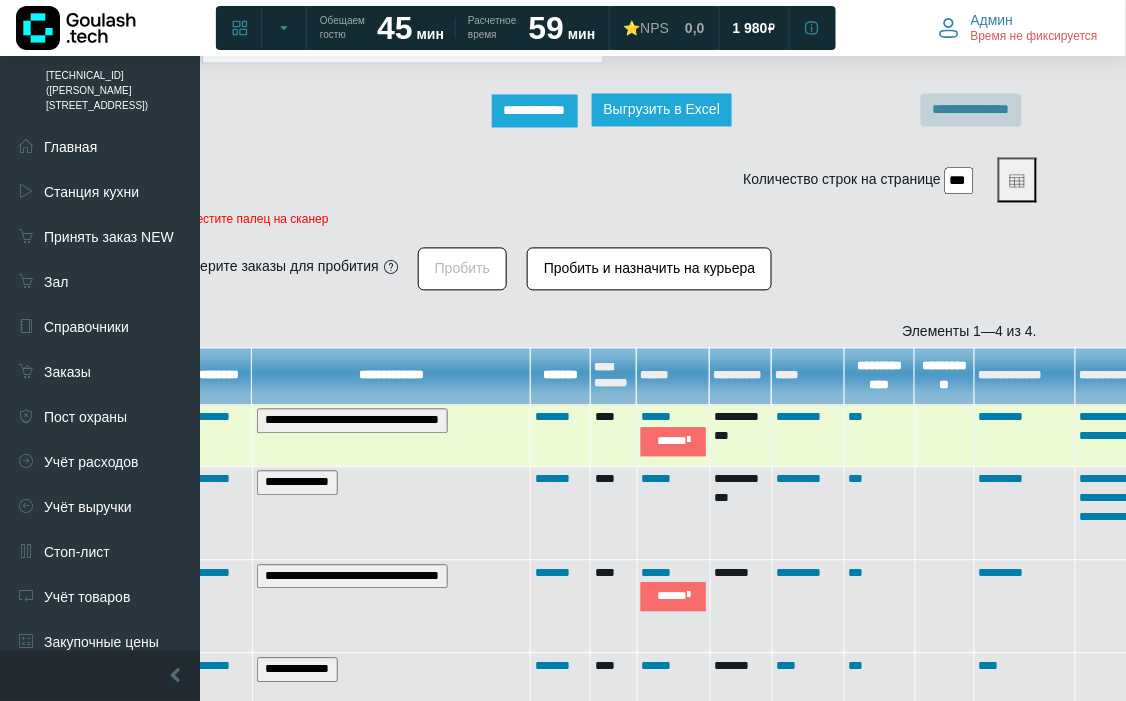 click on "**********" at bounding box center [352, 421] 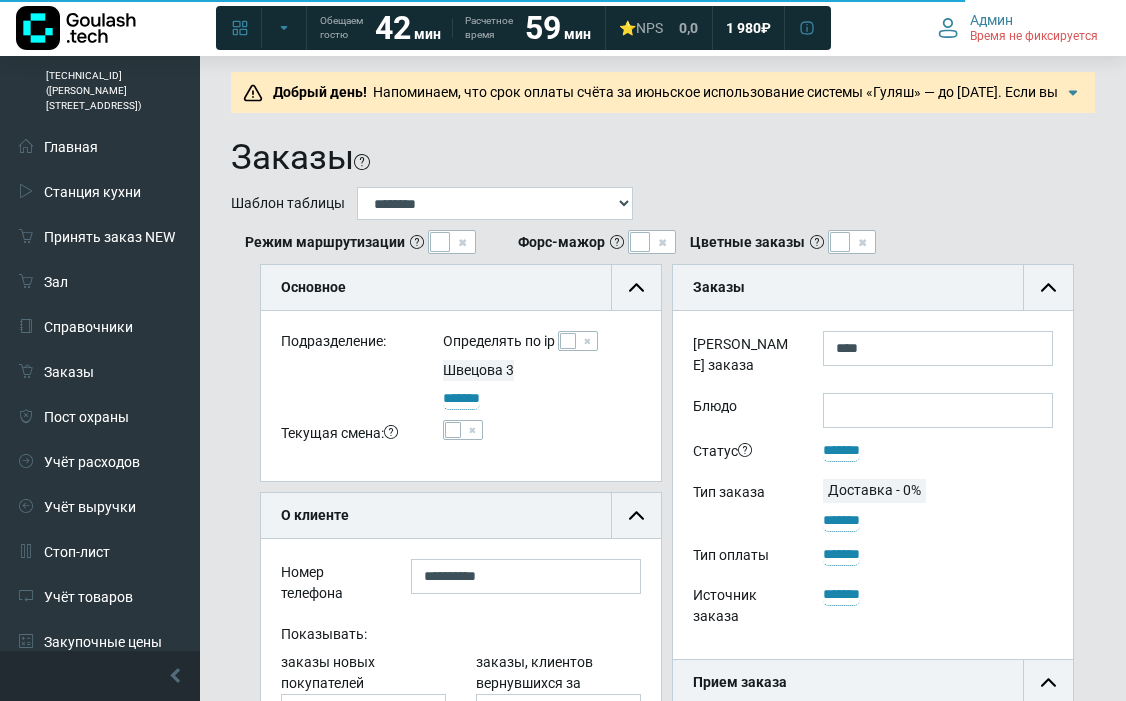 scroll, scrollTop: 0, scrollLeft: 0, axis: both 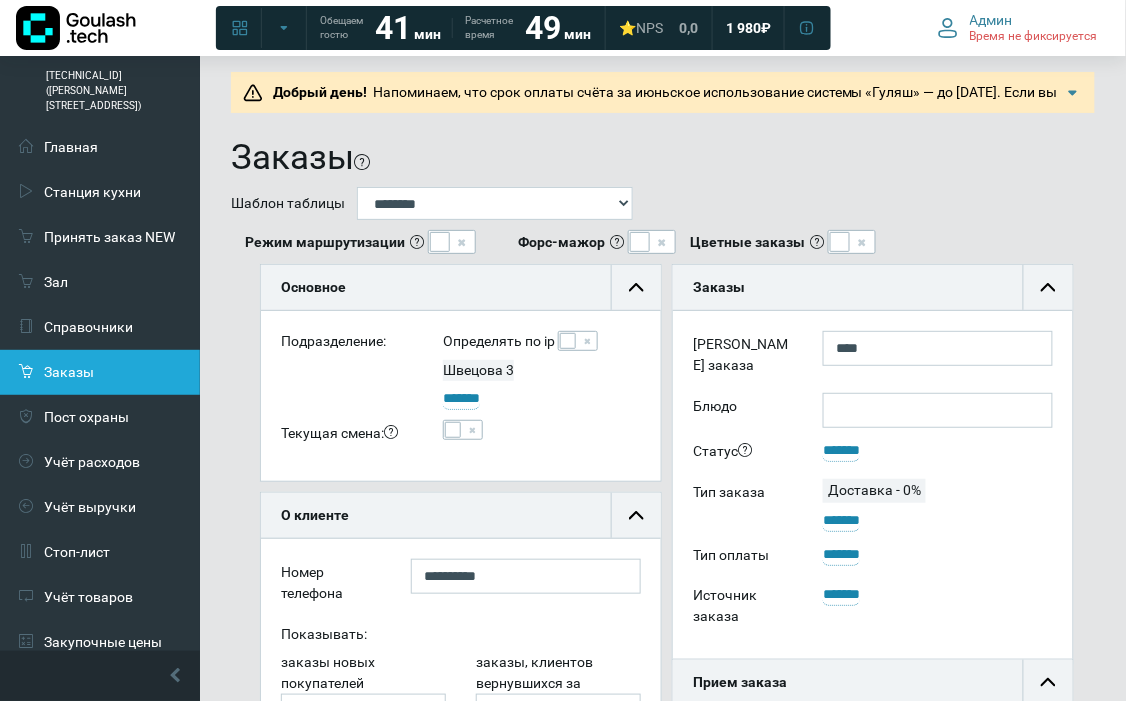 click on "Заказы" at bounding box center [100, 372] 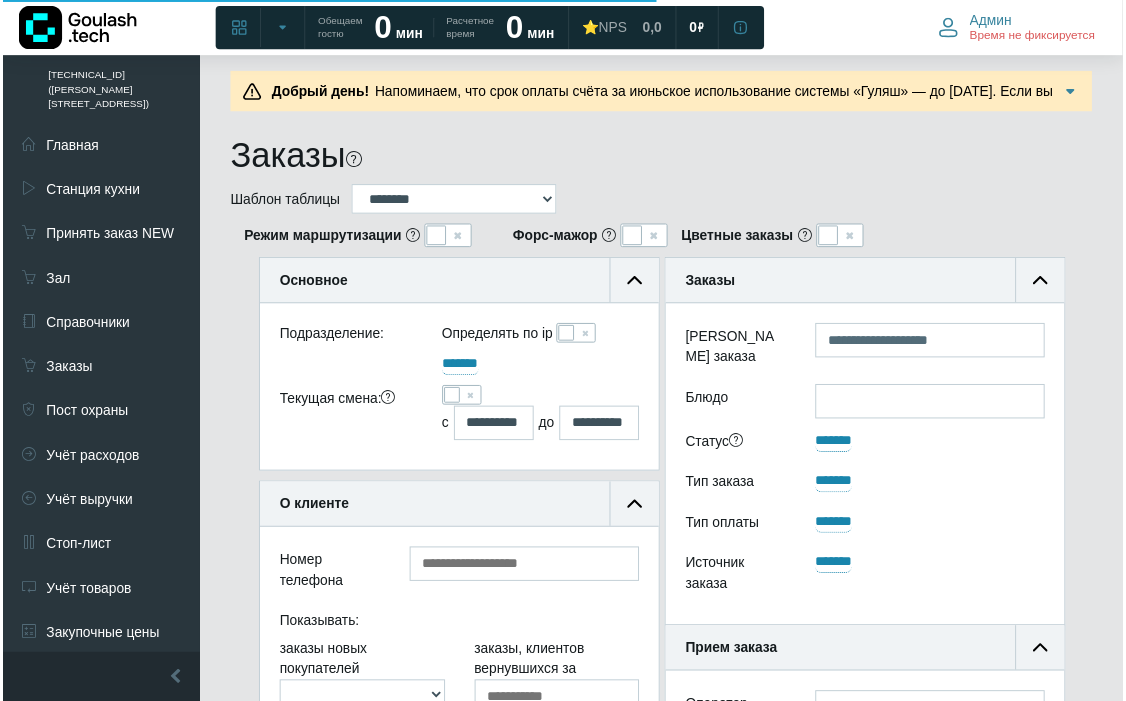 scroll, scrollTop: 0, scrollLeft: 0, axis: both 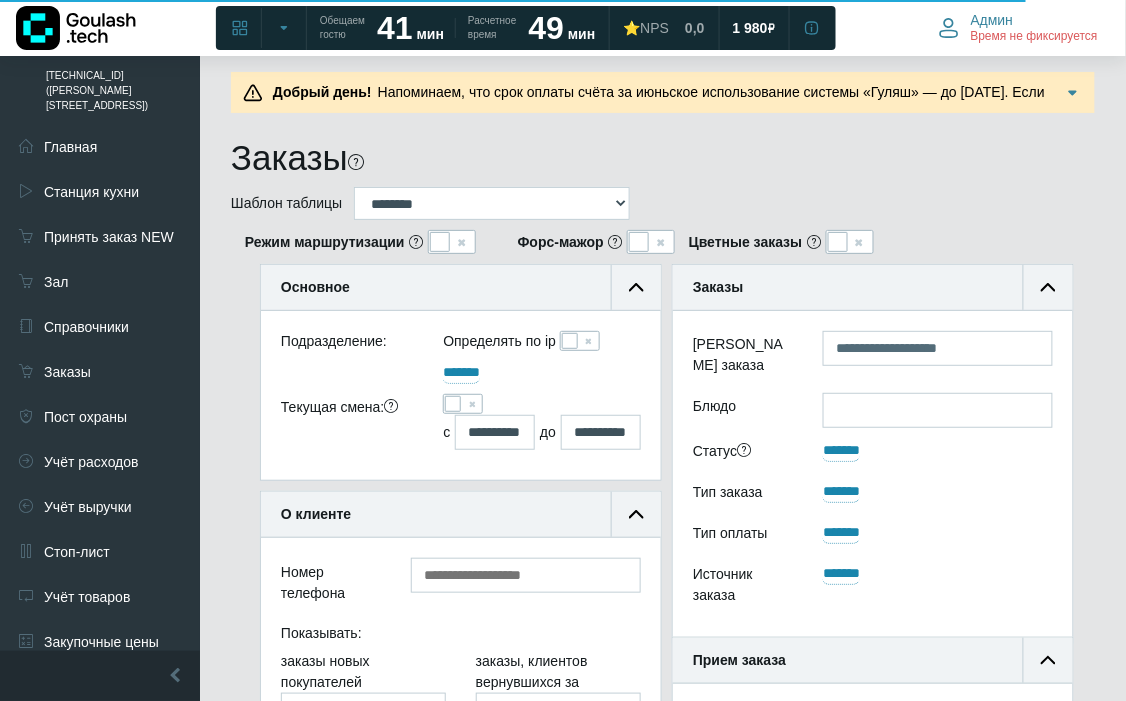click at bounding box center (453, 404) 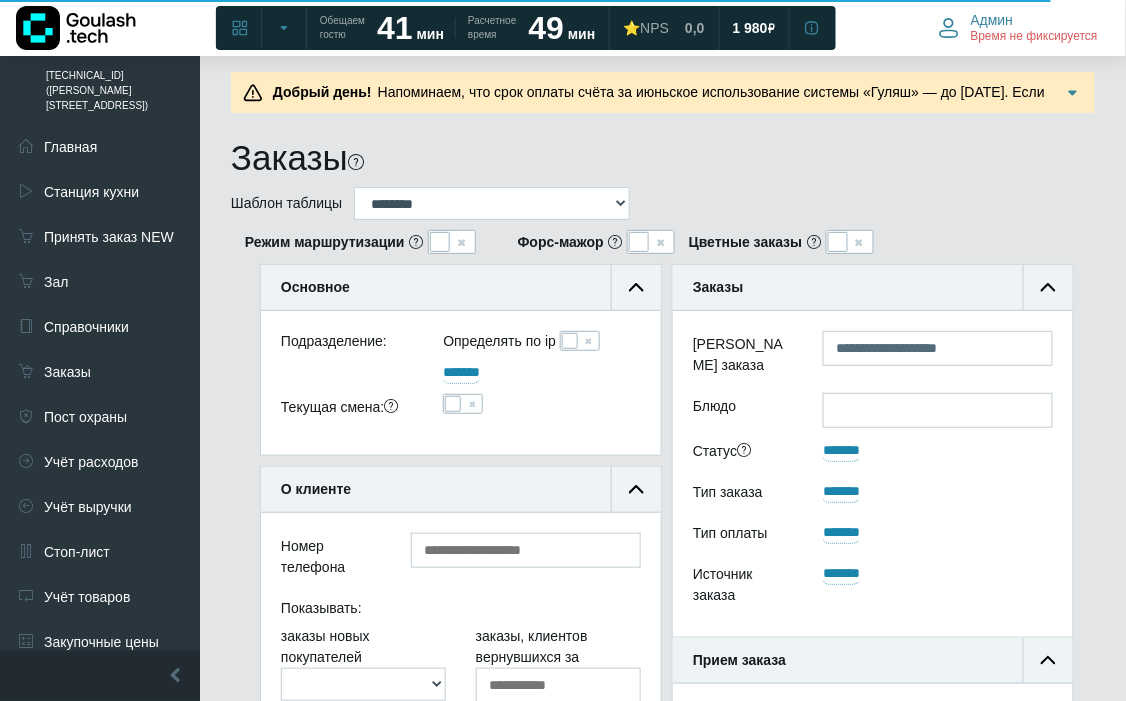 scroll, scrollTop: 188, scrollLeft: 400, axis: both 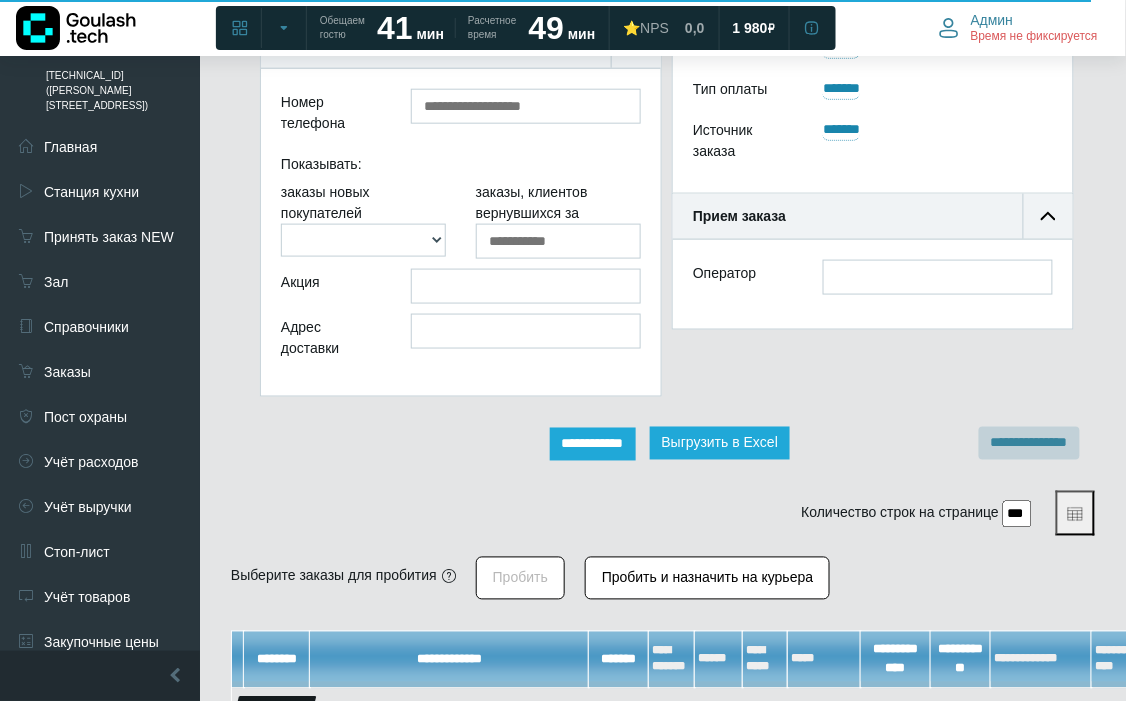 click on "**********" at bounding box center (593, 444) 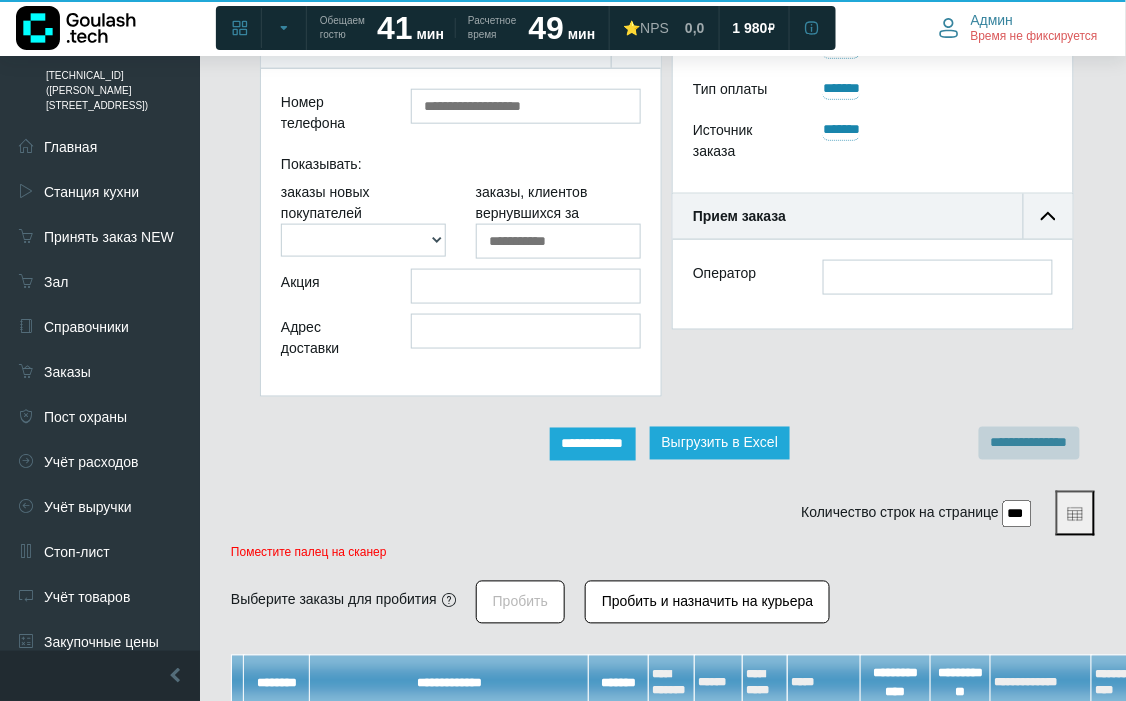 scroll, scrollTop: 12, scrollLeft: 12, axis: both 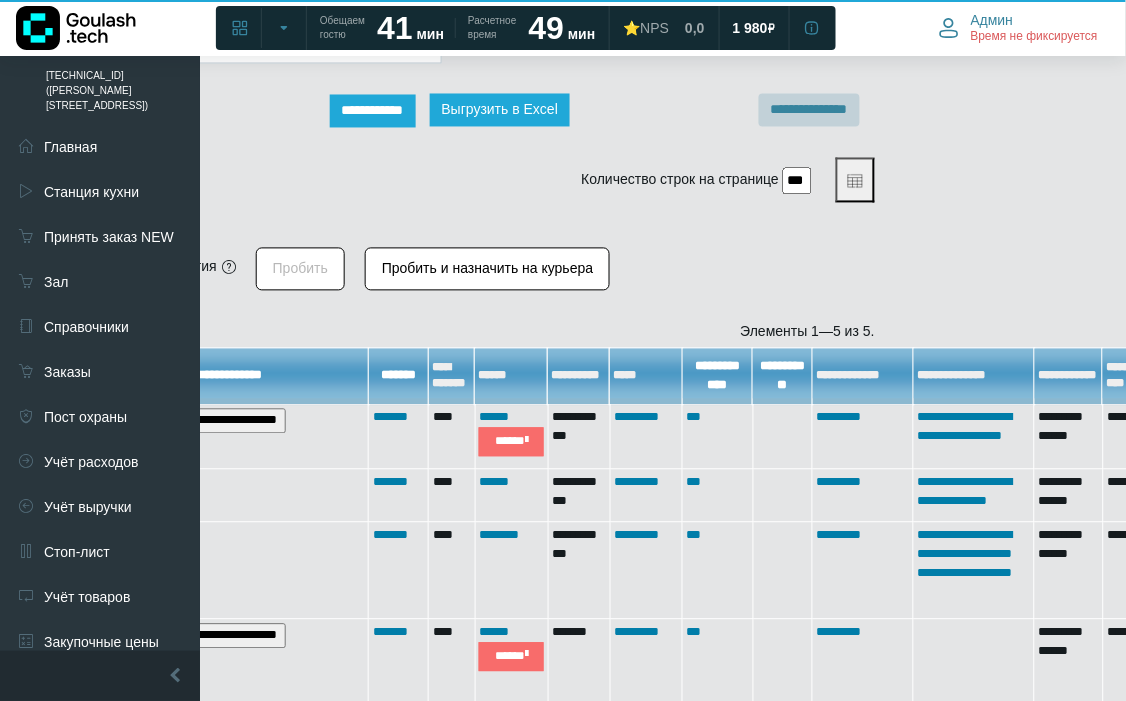 drag, startPoint x: 425, startPoint y: 706, endPoint x: 478, endPoint y: 751, distance: 69.52697 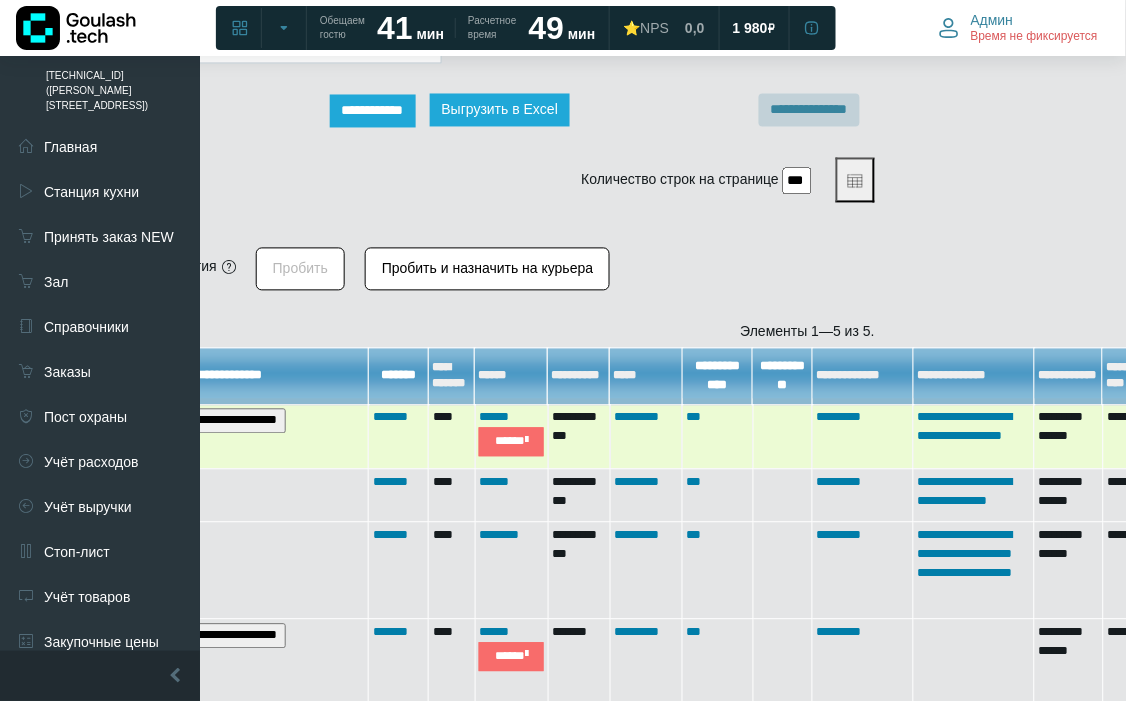 click on "**********" at bounding box center (190, 421) 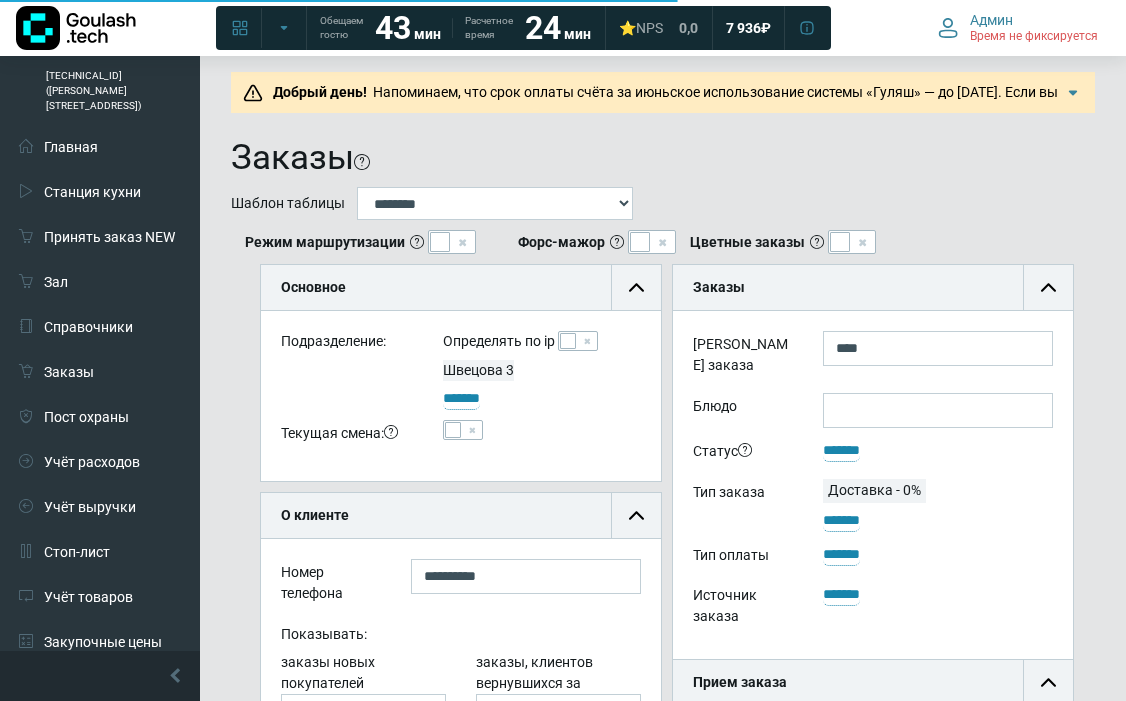 scroll, scrollTop: 0, scrollLeft: 0, axis: both 